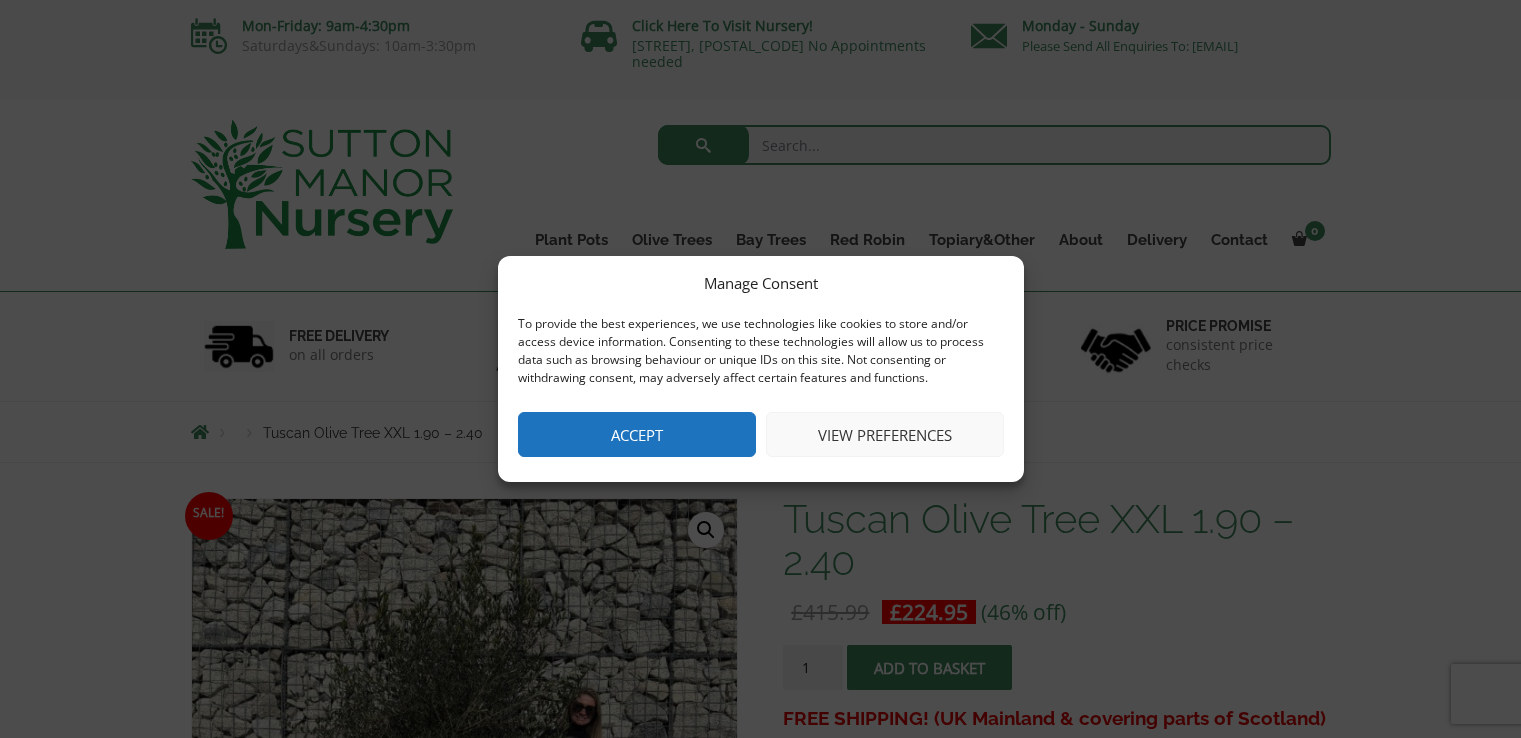scroll, scrollTop: 0, scrollLeft: 0, axis: both 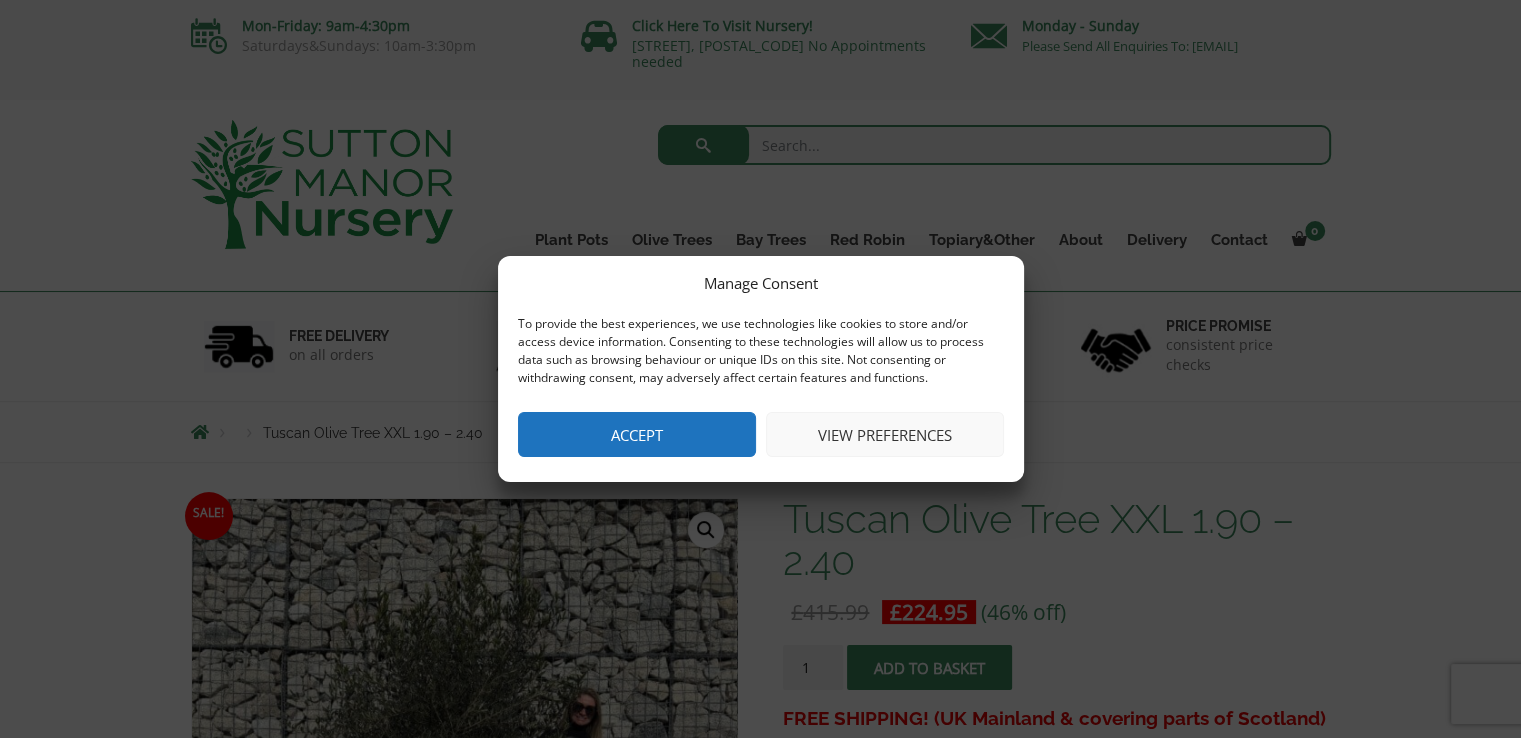 click on "Accept" at bounding box center (637, 434) 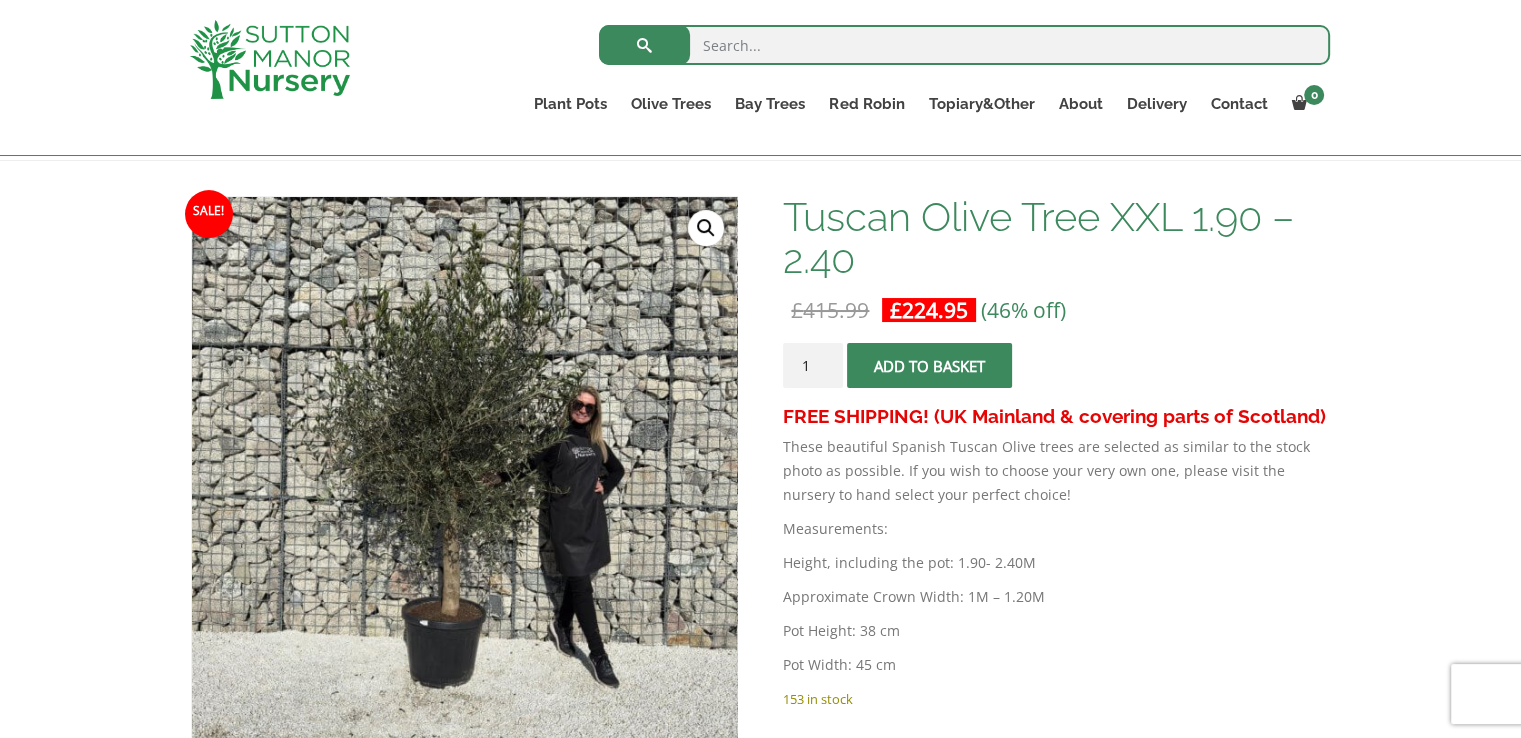 scroll, scrollTop: 320, scrollLeft: 0, axis: vertical 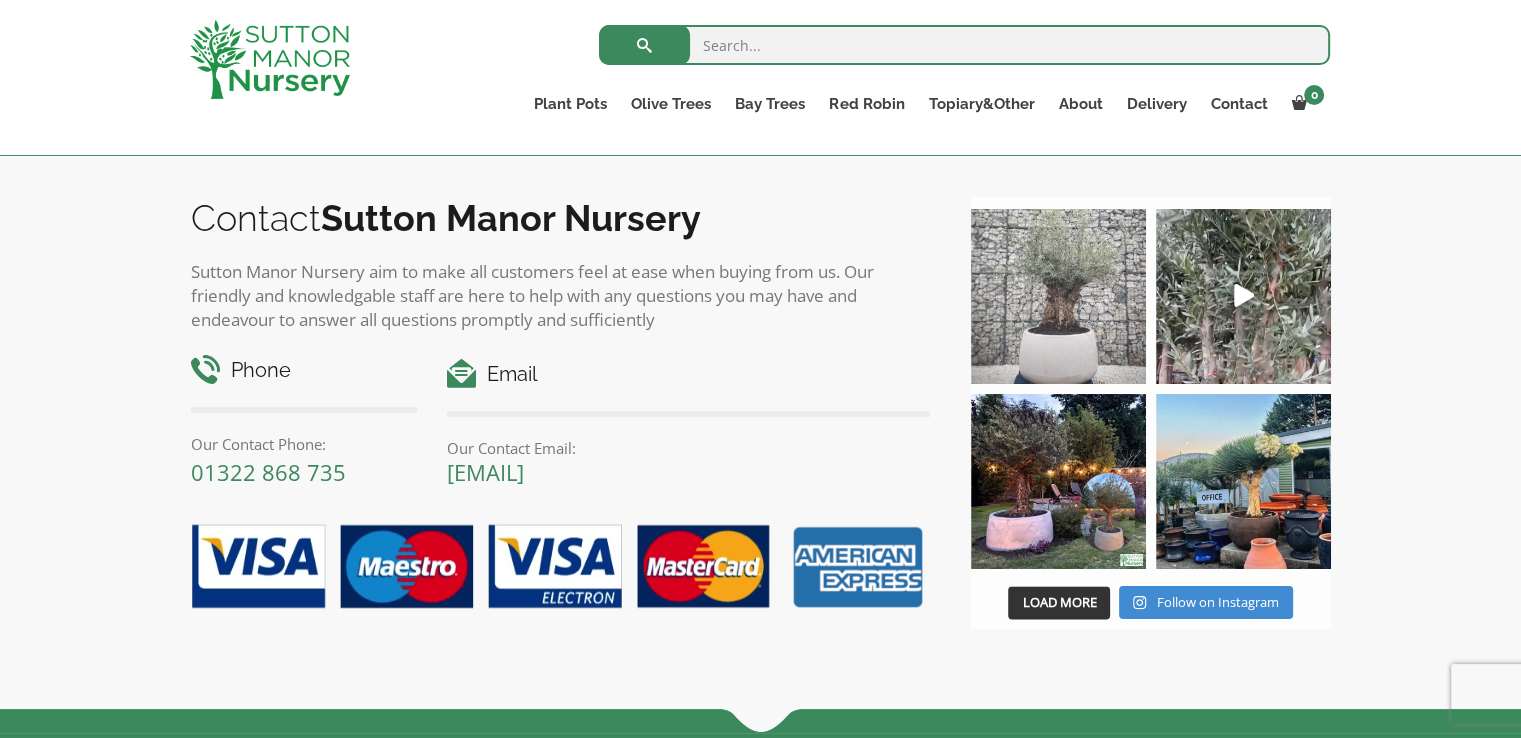 click at bounding box center (1058, 296) 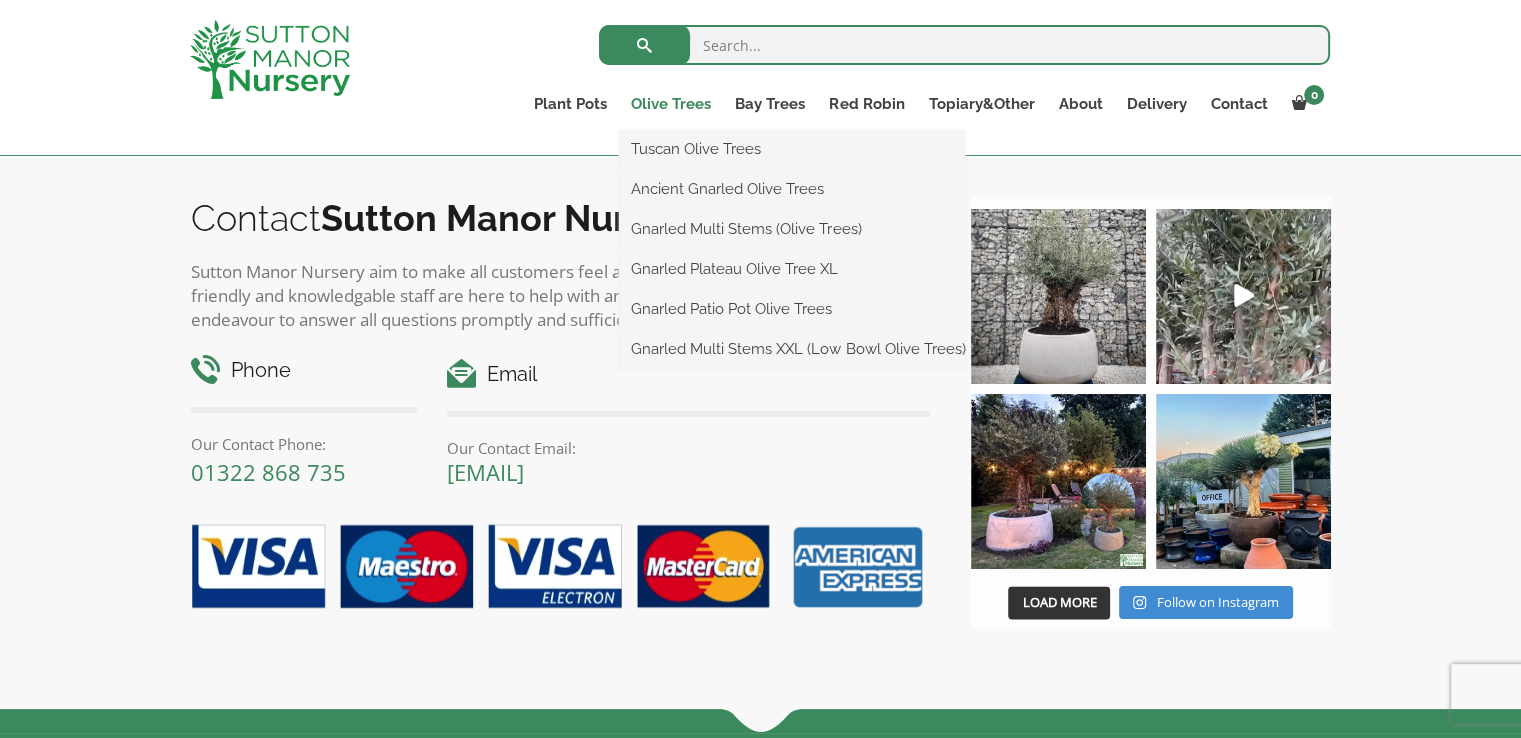 click on "Olive Trees" at bounding box center (671, 104) 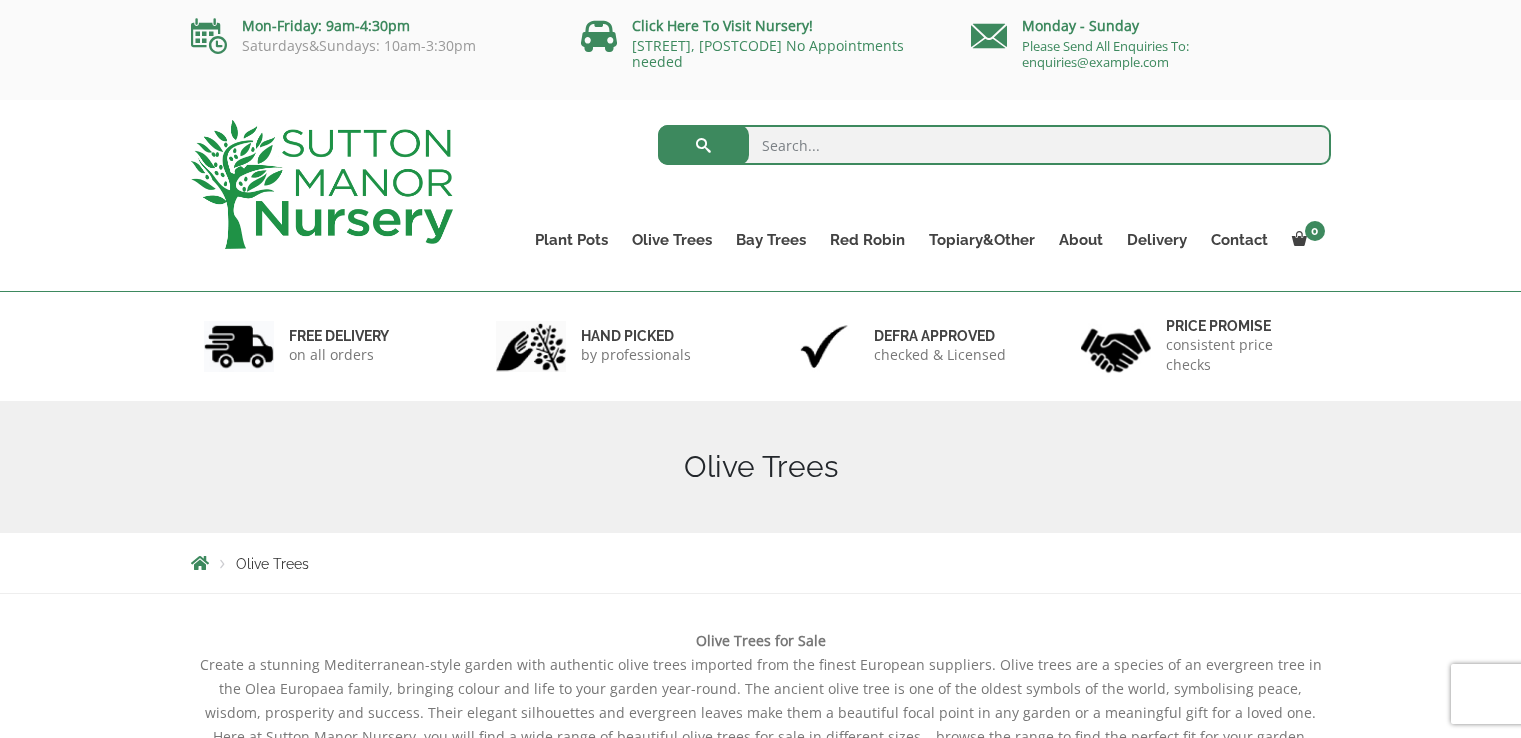 scroll, scrollTop: 0, scrollLeft: 0, axis: both 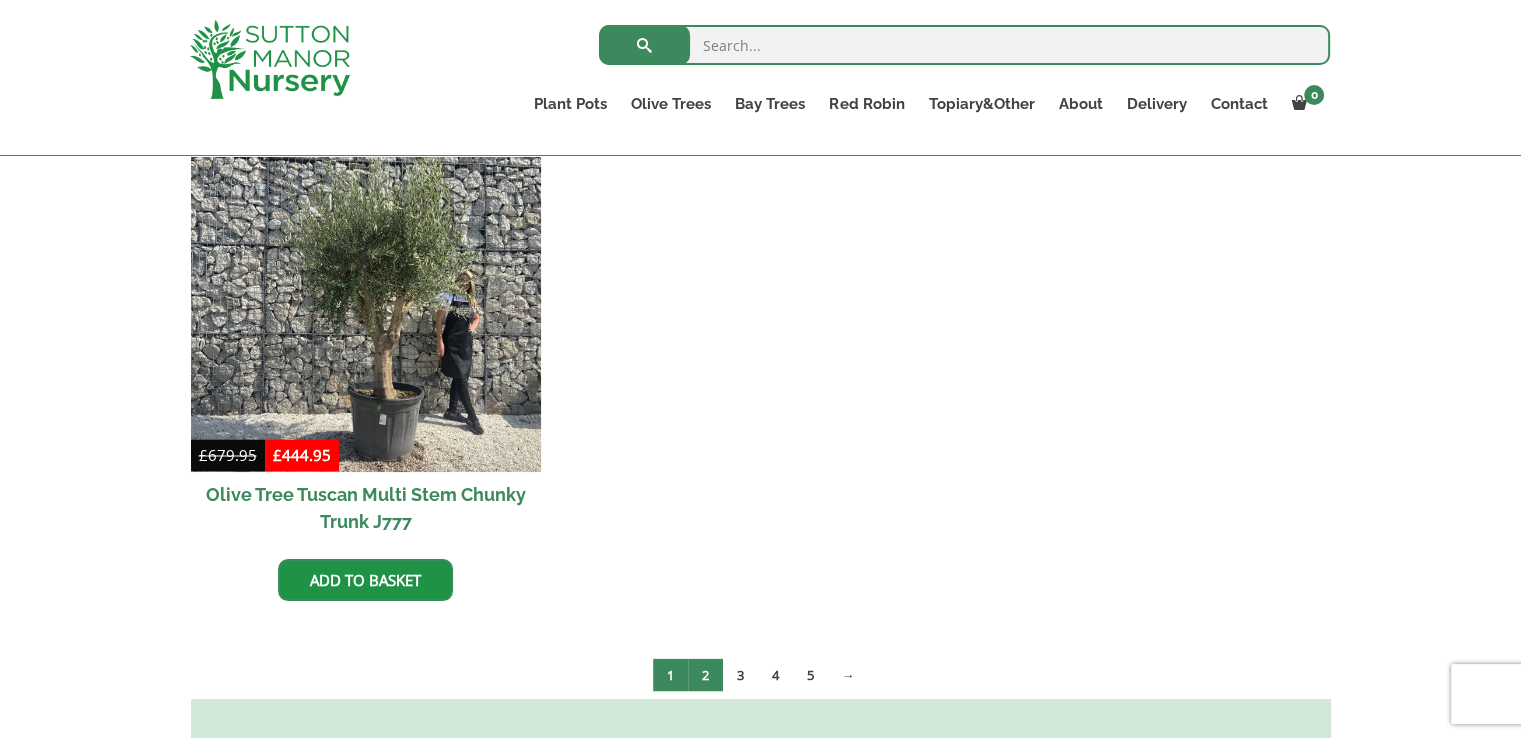 click on "2" at bounding box center (705, 674) 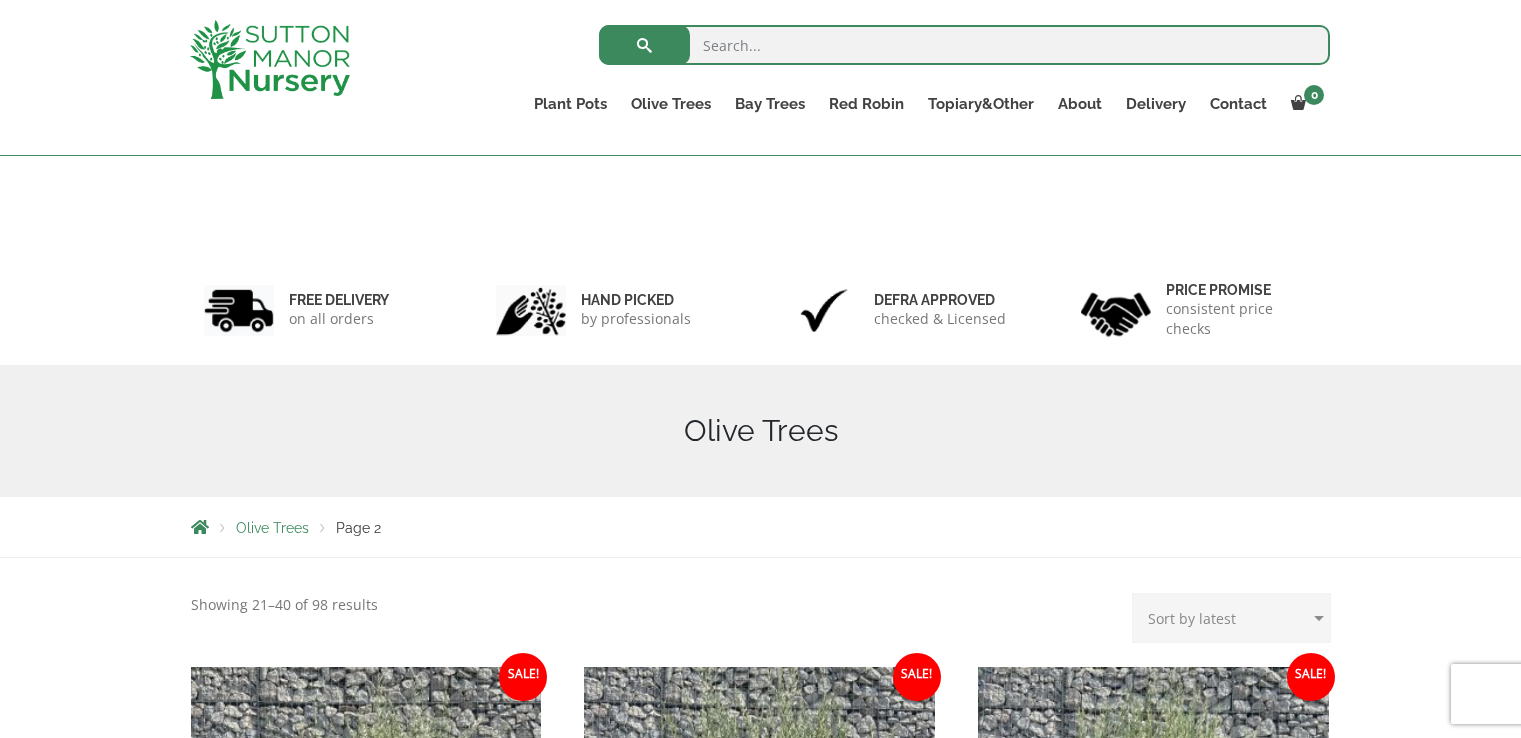scroll, scrollTop: 1253, scrollLeft: 0, axis: vertical 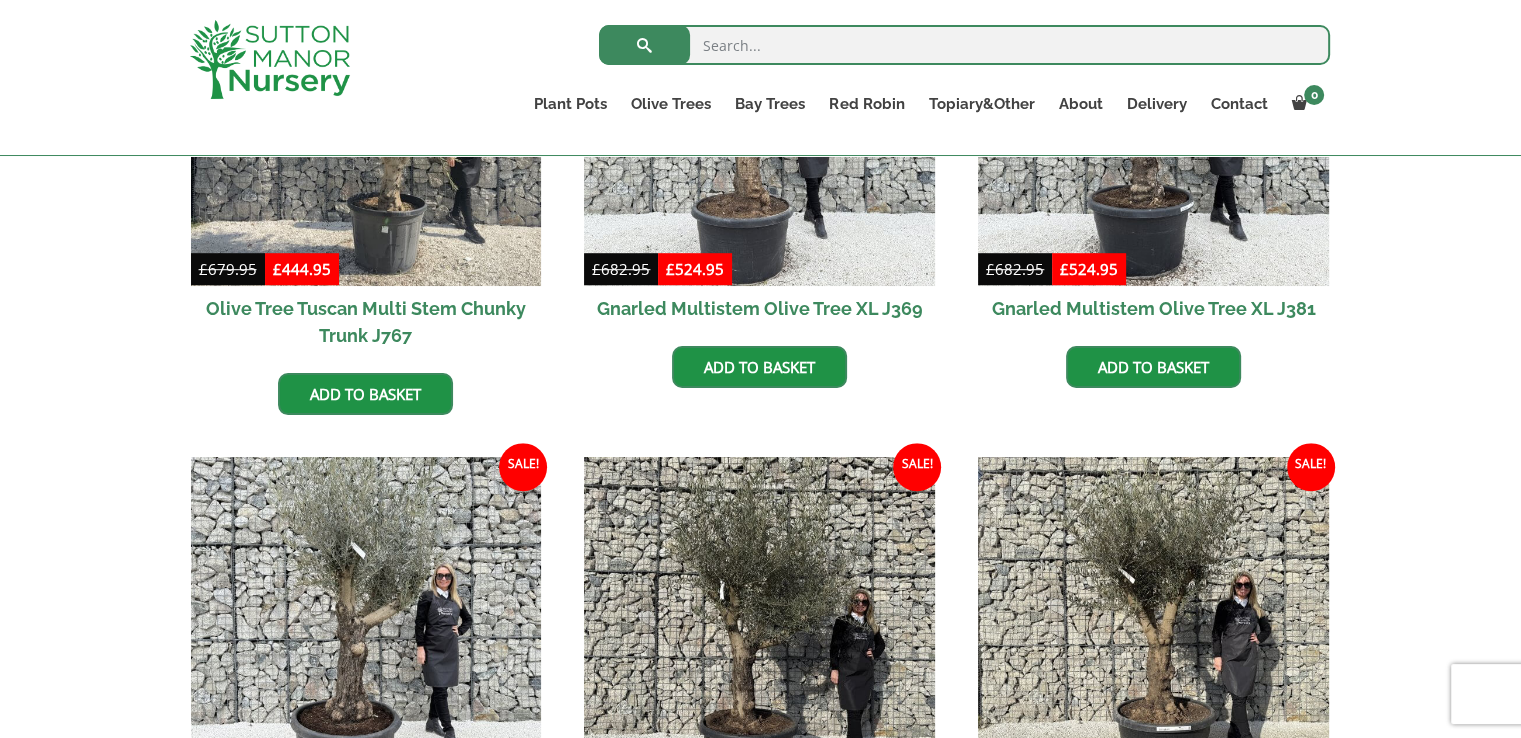 click on "0
No products in the basket.
Plant Pots
Resin Bonded Pots
The Milan Pots
The Capri Pots
The Brunello Pots
The Venice Cube Pots
The Barolo Pots
The Rome Bowl
The Olive Jar
The Sicilian Pots
The Mediterranean Pots
The San Marino Pots
The Tuscany Fruit Pots
The Pompei Pots
The Florence Oval Pot
The Alfresco Pots
100% Italian Terracotta
Shallow Bowl Grande
Rolled Rim Classico
Cylinders Traditionals
Squares And Troughs
Jars And Urns
The Atlantis Pots
The Old Stone Pots
The Iron Stone Pots
Fibre Clay Pots
Vietnamese Pots
Olive Trees
Tuscan Olive Trees
Ancient Gnarled Olive Trees
Gnarled Multi Stems (Olive Trees)
Gnarled Plateau Olive Tree XL
Gnarled Patio Pot Olive Trees
Gnarled Multi Stems XXL (Low Bowl Olive Trees)
Bay Trees
Red Robin
Red Robin Standards
Topiary&Other
Palm Trees" at bounding box center [760, 1089] 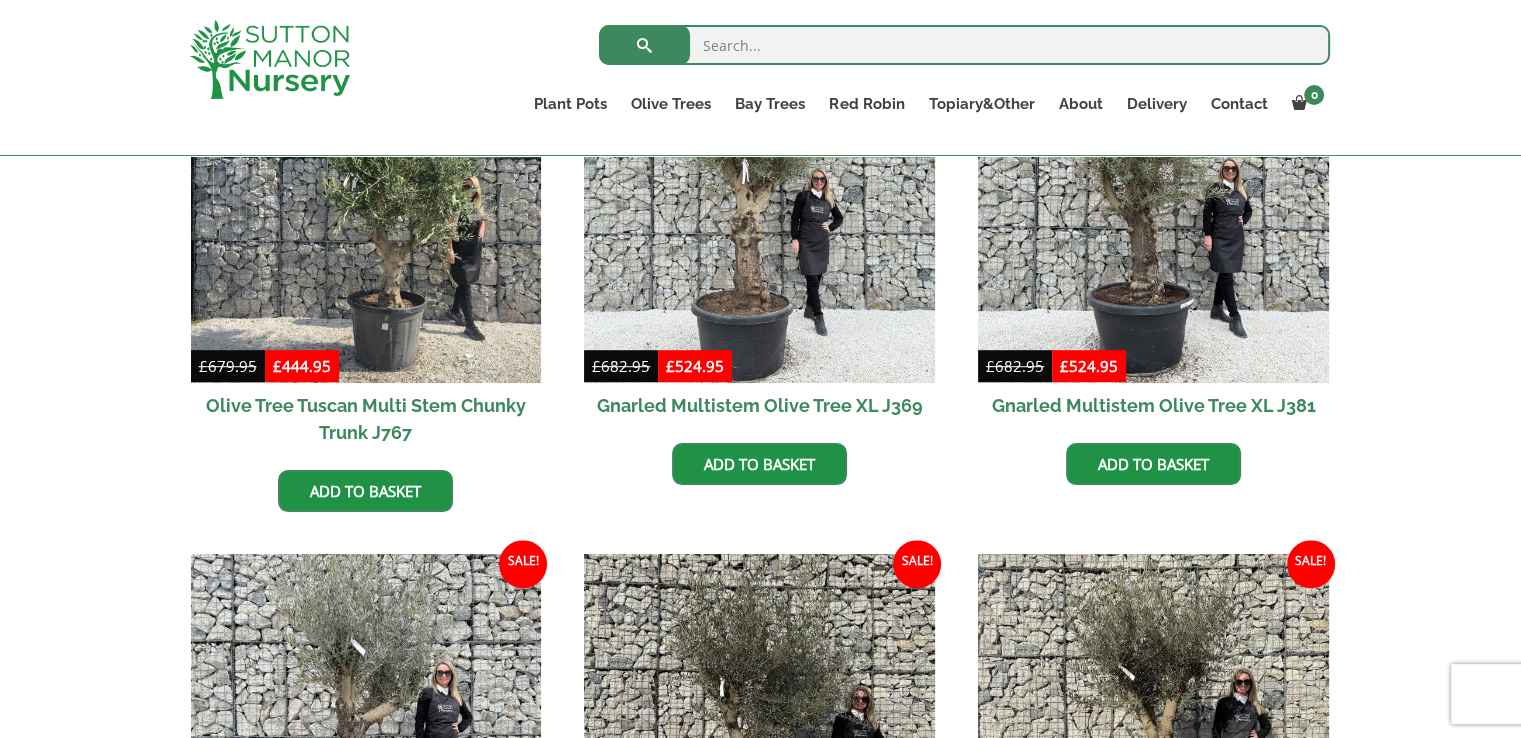 scroll, scrollTop: 1161, scrollLeft: 0, axis: vertical 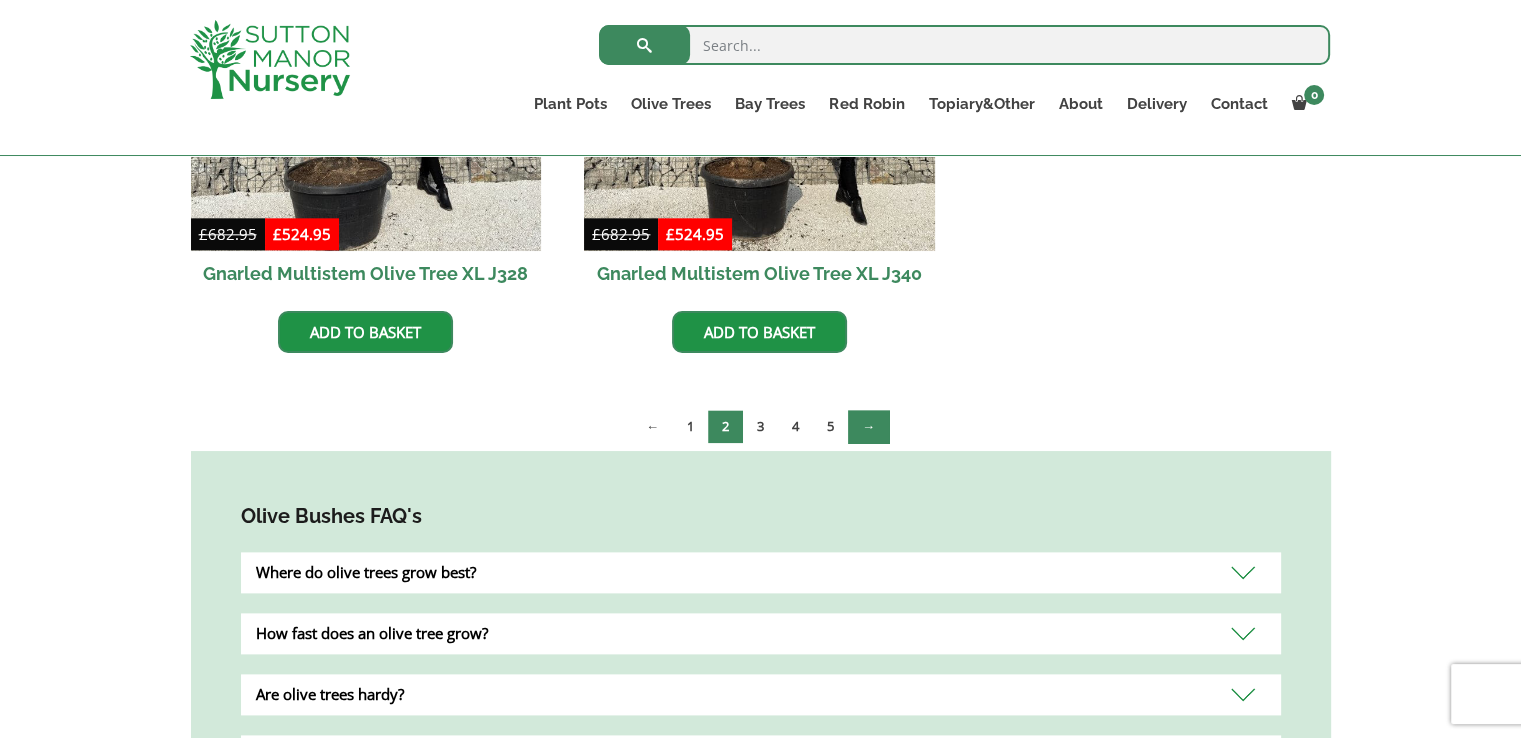 click on "→" at bounding box center (868, 426) 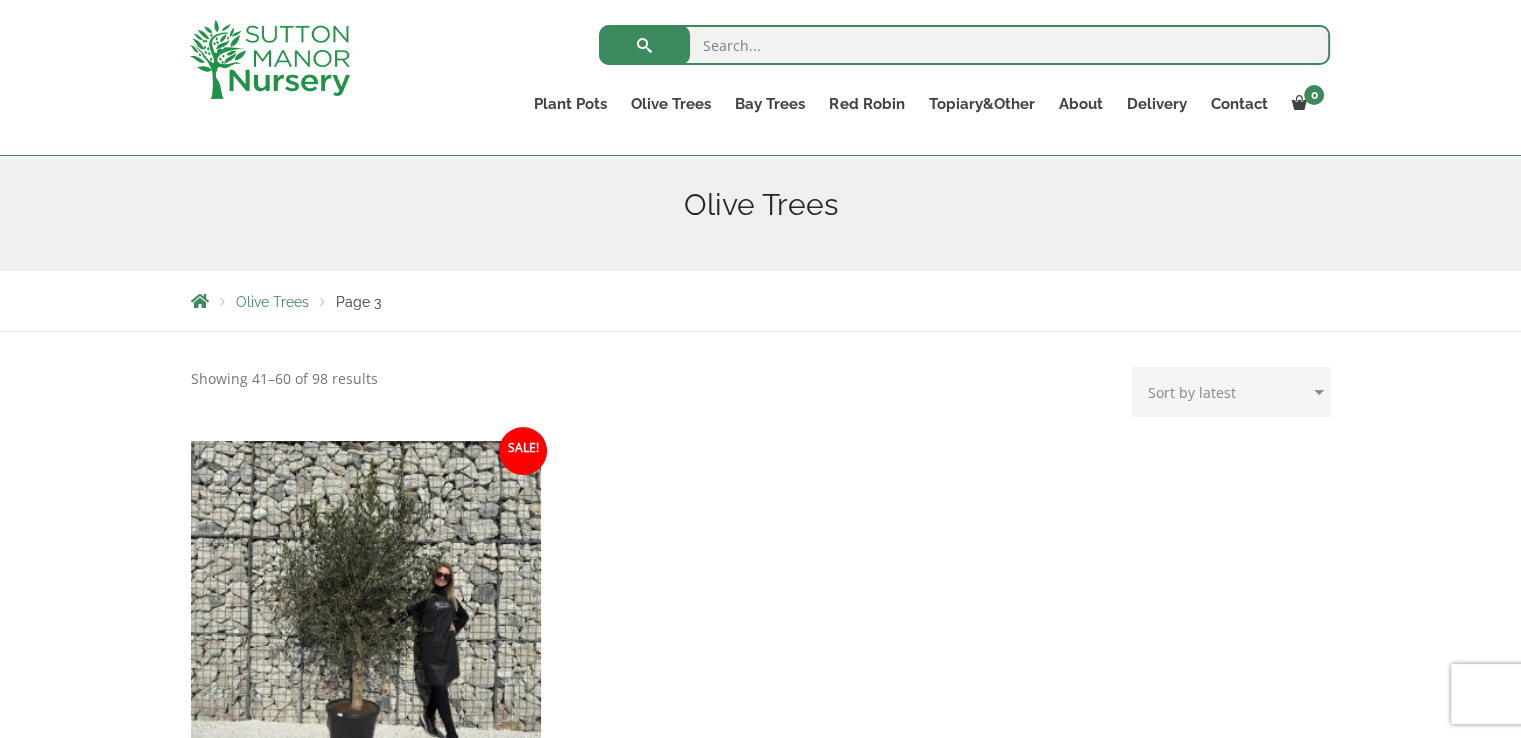 scroll, scrollTop: 537, scrollLeft: 0, axis: vertical 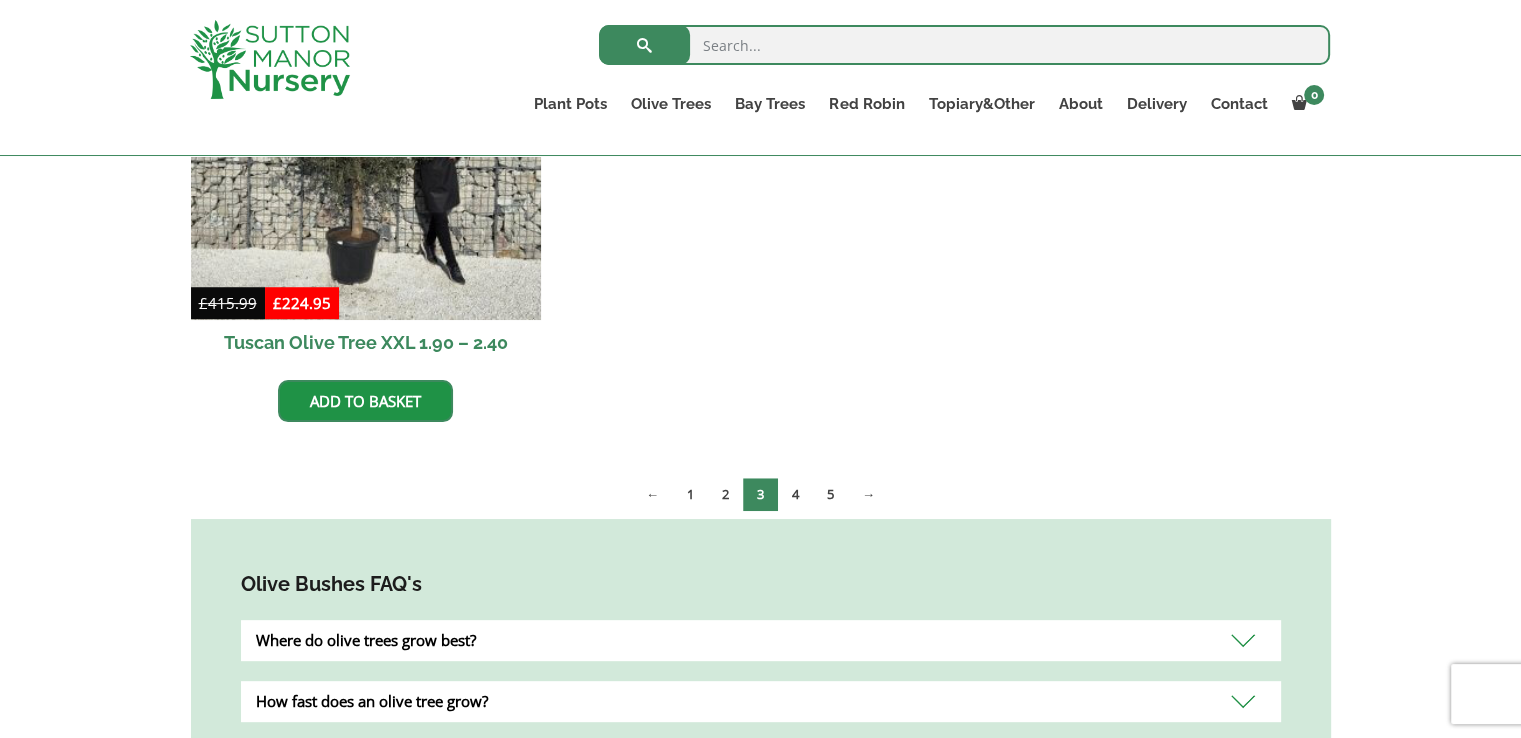 click on "0
No products in the basket.
Plant Pots
Resin Bonded Pots
The Milan Pots
The Capri Pots
The Brunello Pots
The Venice Cube Pots
The Barolo Pots
The Rome Bowl
The Olive Jar
The Sicilian Pots
The Mediterranean Pots
The San Marino Pots
The Tuscany Fruit Pots
The Pompei Pots
The Florence Oval Pot
The Alfresco Pots
100% Italian Terracotta
Shallow Bowl Grande
Rolled Rim Classico
Cylinders Traditionals
Squares And Troughs
Jars And Urns
The Atlantis Pots
The Old Stone Pots
The Iron Stone Pots
Fibre Clay Pots
Vietnamese Pots
Olive Trees
Tuscan Olive Trees
Ancient Gnarled Olive Trees
Gnarled Multi Stems (Olive Trees)
Gnarled Plateau Olive Tree XL
Gnarled Patio Pot Olive Trees
Gnarled Multi Stems XXL (Low Bowl Olive Trees)
Bay Trees
Red Robin
Red Robin Standards
Topiary&Other
Palm Trees" at bounding box center [760, 876] 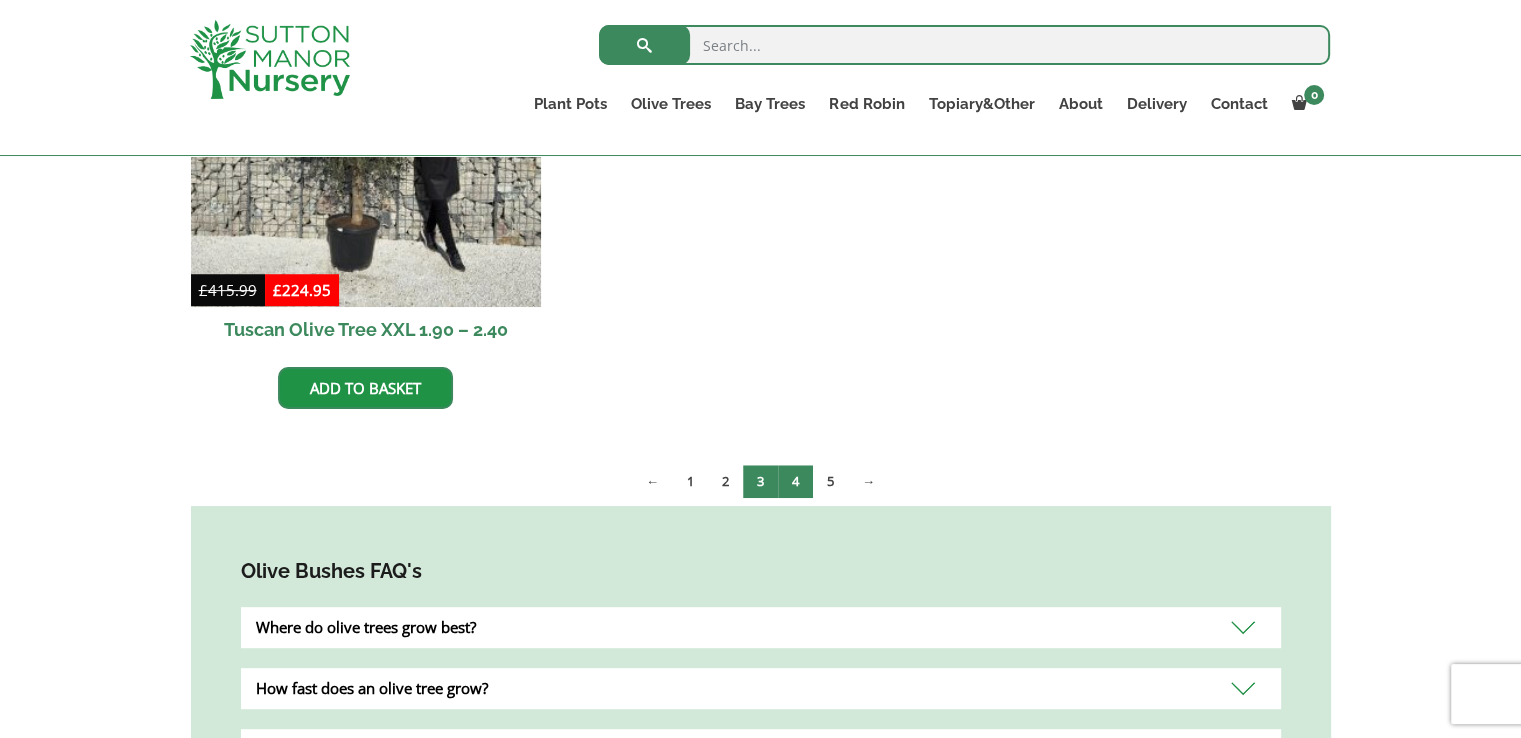 click on "4" at bounding box center (795, 481) 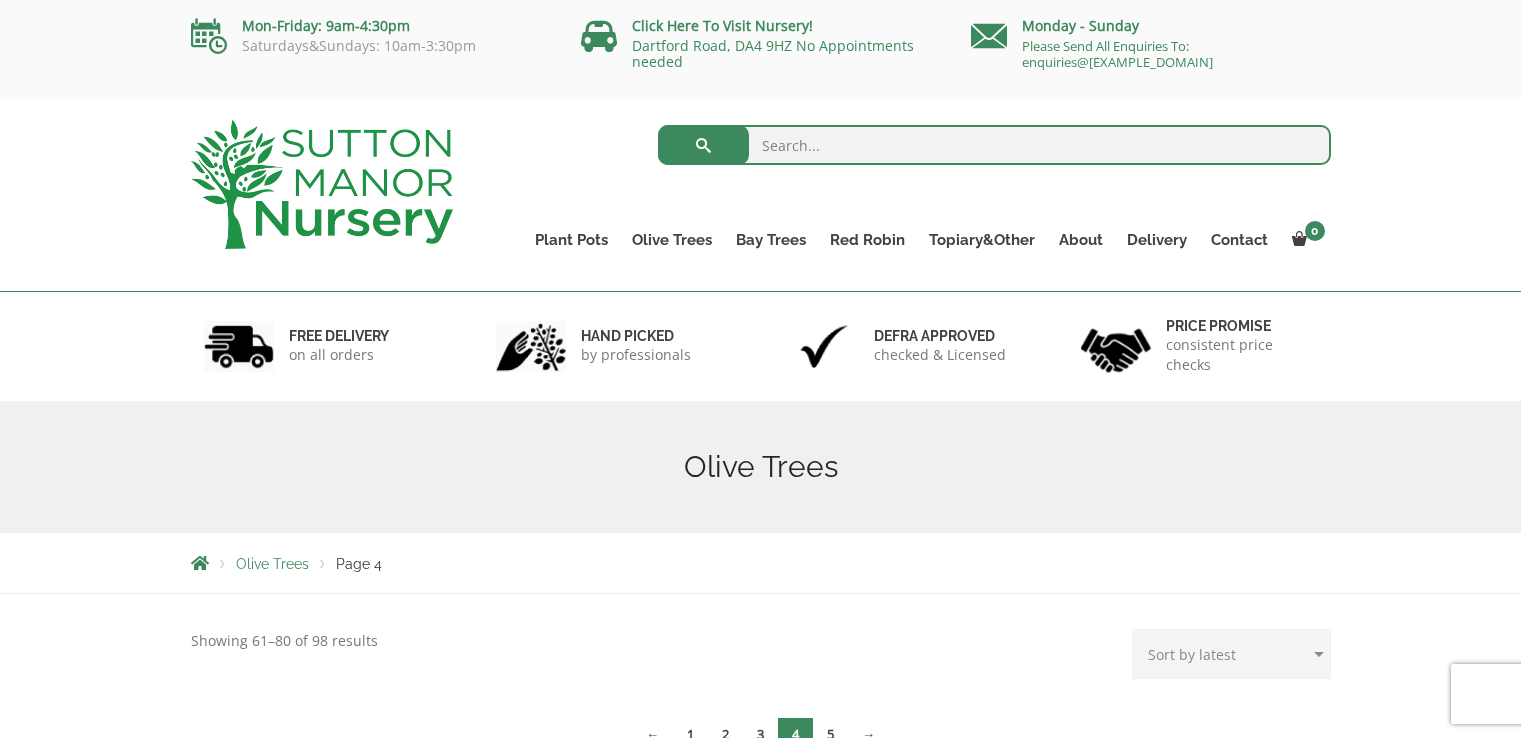 scroll, scrollTop: 0, scrollLeft: 0, axis: both 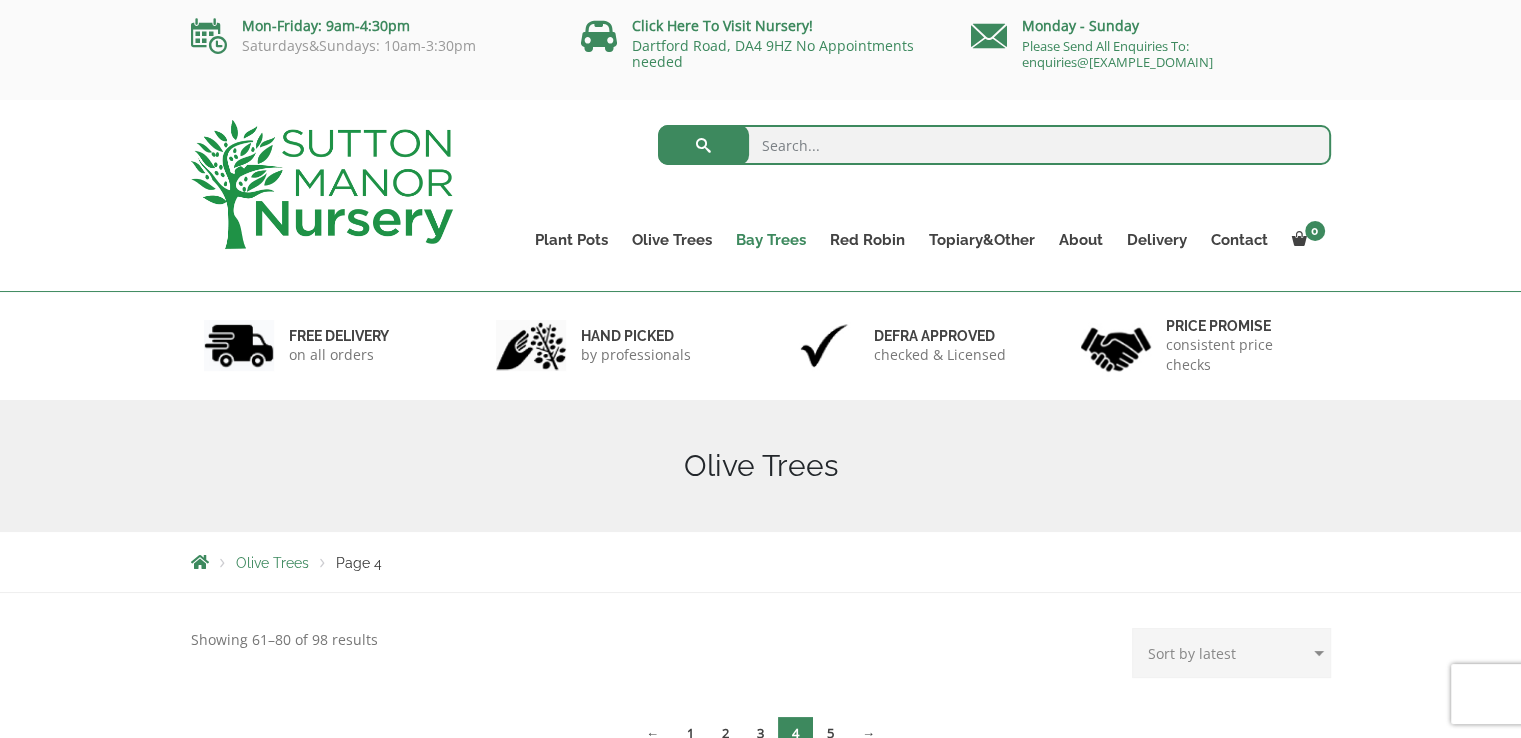 click on "Bay Trees" at bounding box center (771, 240) 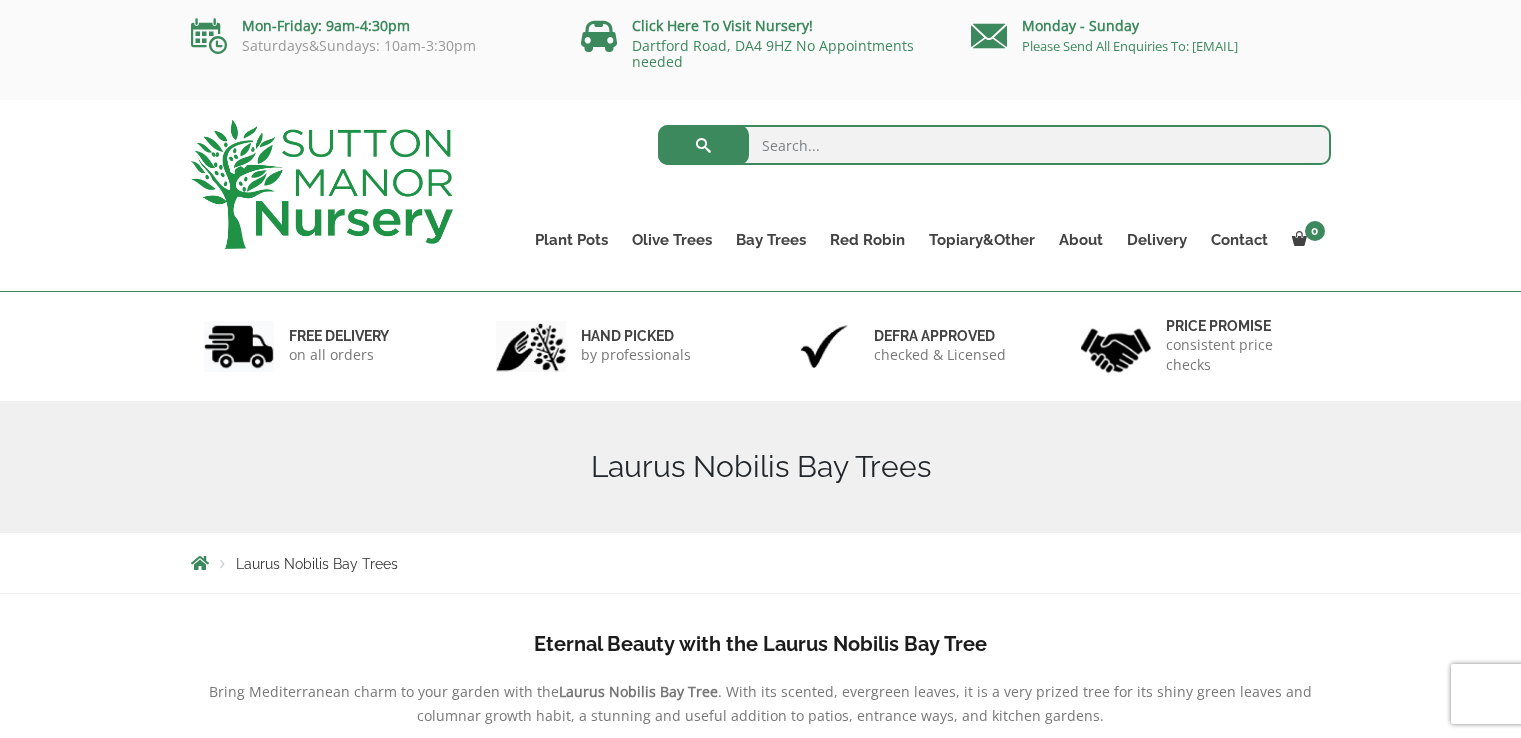 scroll, scrollTop: 0, scrollLeft: 0, axis: both 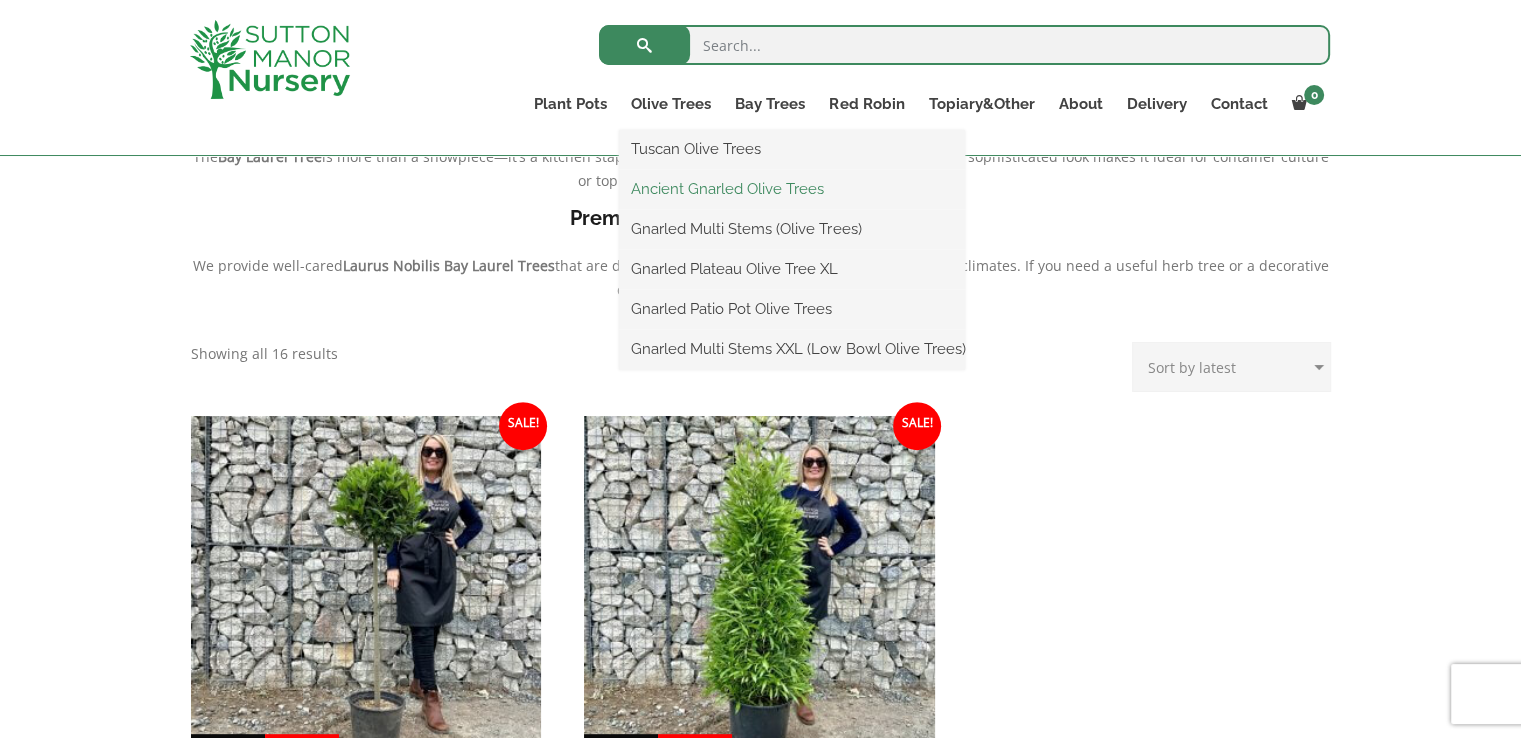 click on "Ancient Gnarled Olive Trees" at bounding box center [792, 189] 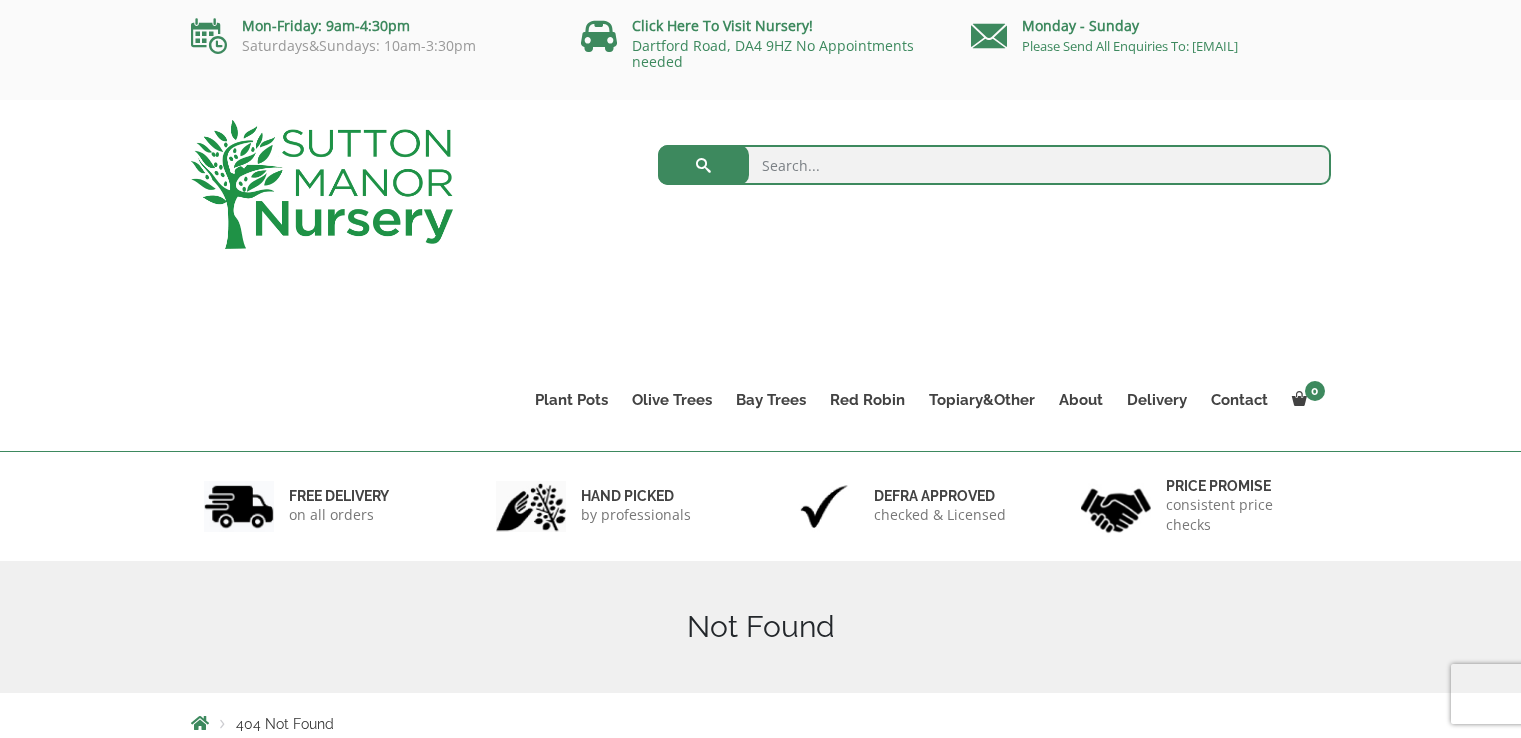 scroll, scrollTop: 0, scrollLeft: 0, axis: both 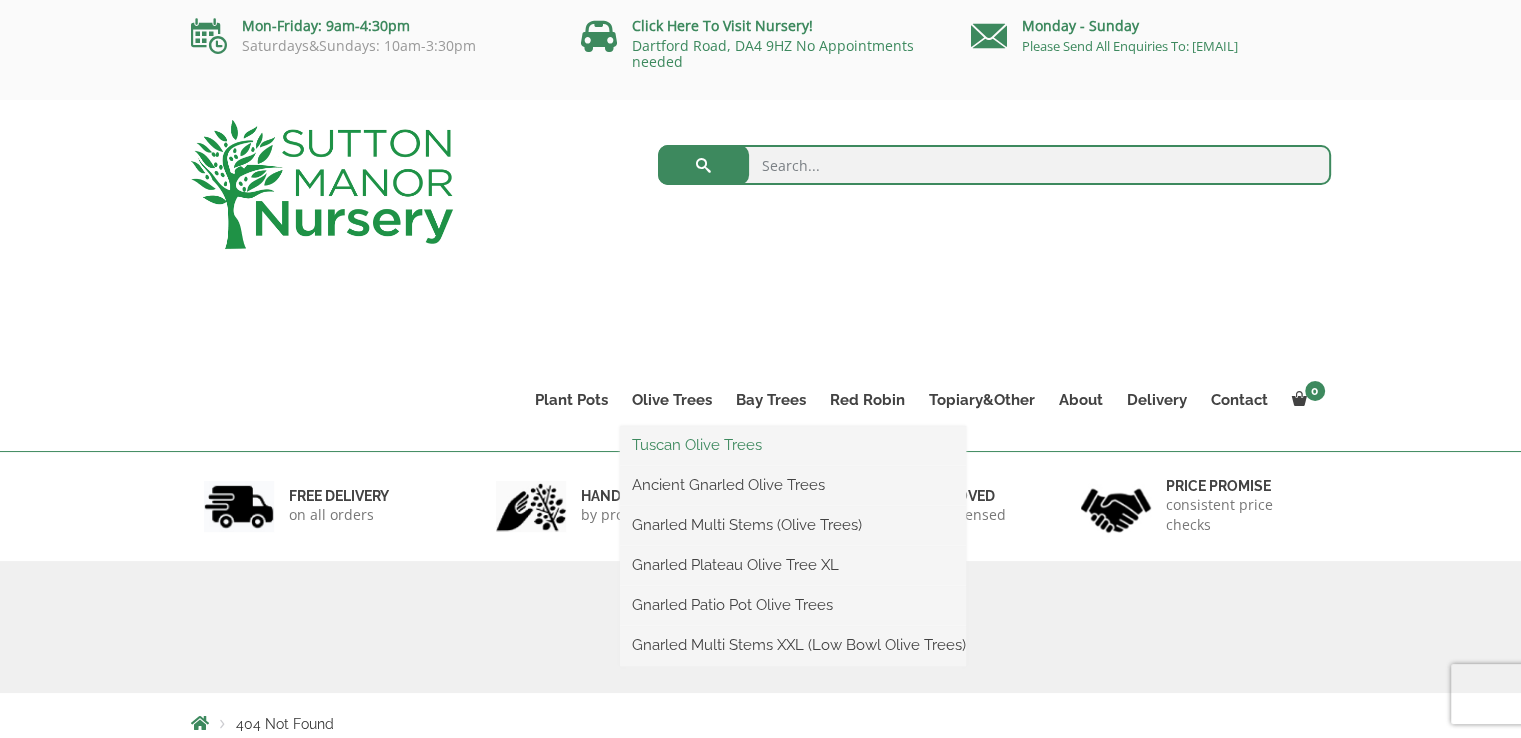 click on "Tuscan Olive Trees" at bounding box center (793, 445) 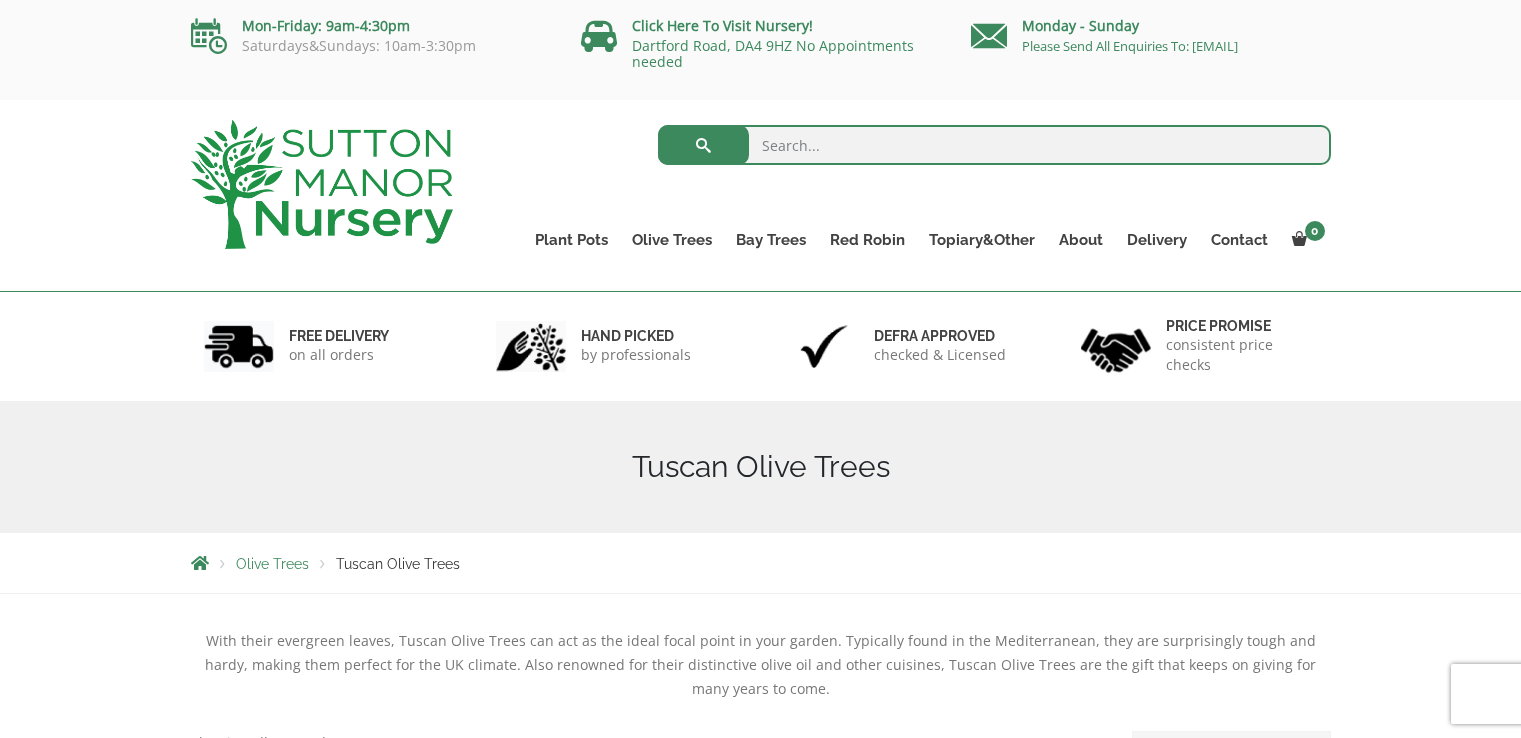 scroll, scrollTop: 0, scrollLeft: 0, axis: both 